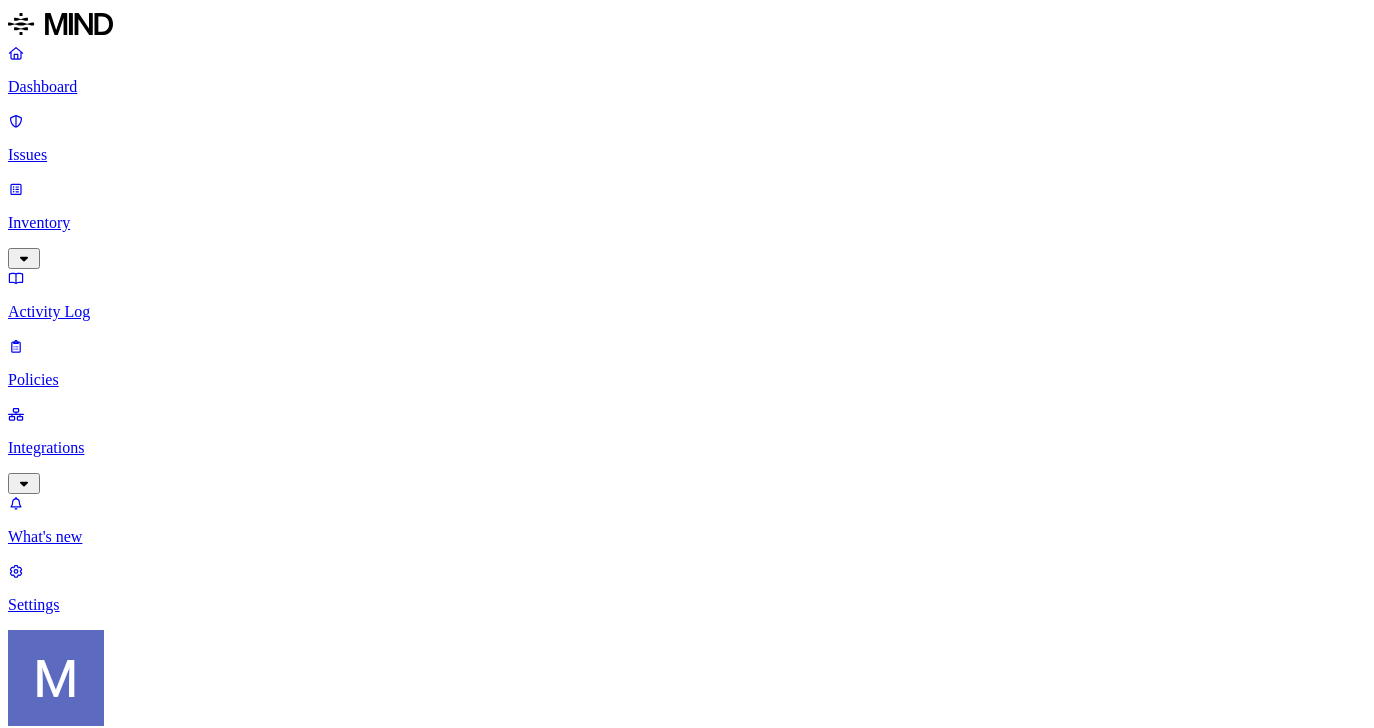 scroll, scrollTop: 0, scrollLeft: 0, axis: both 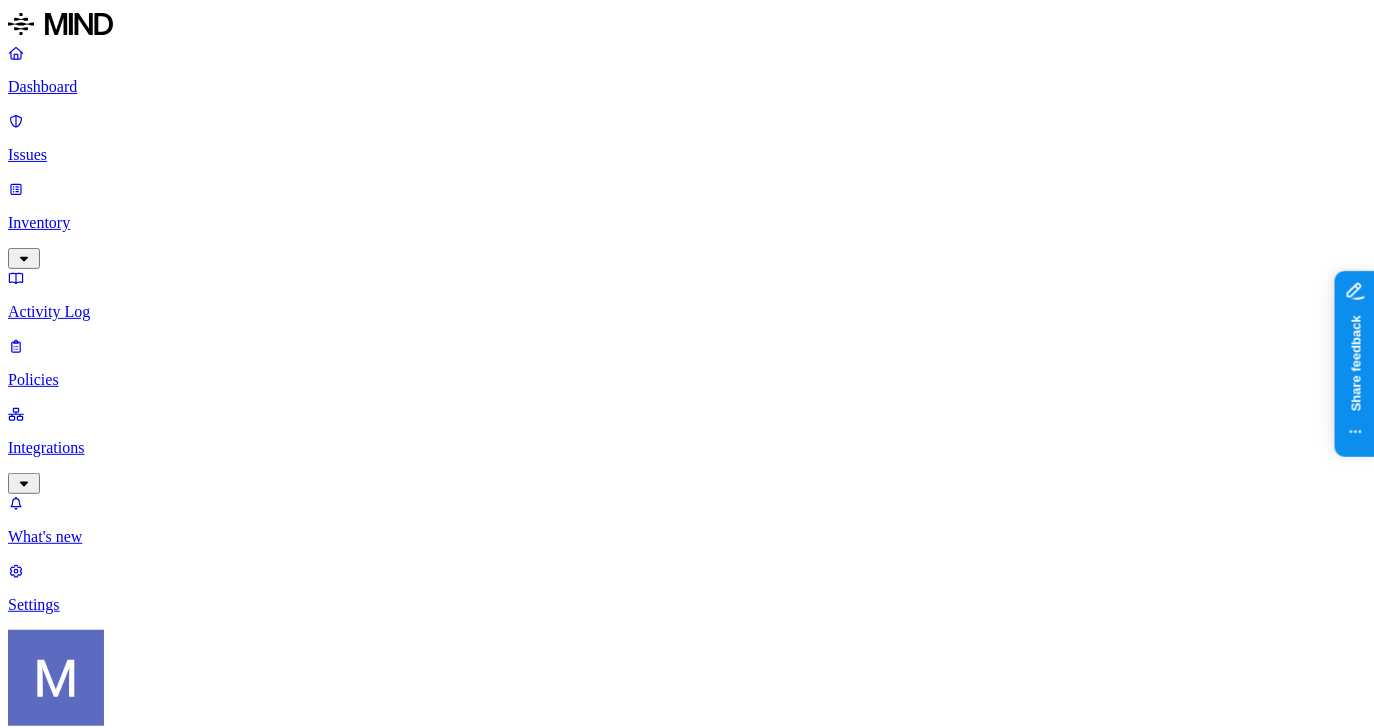 click 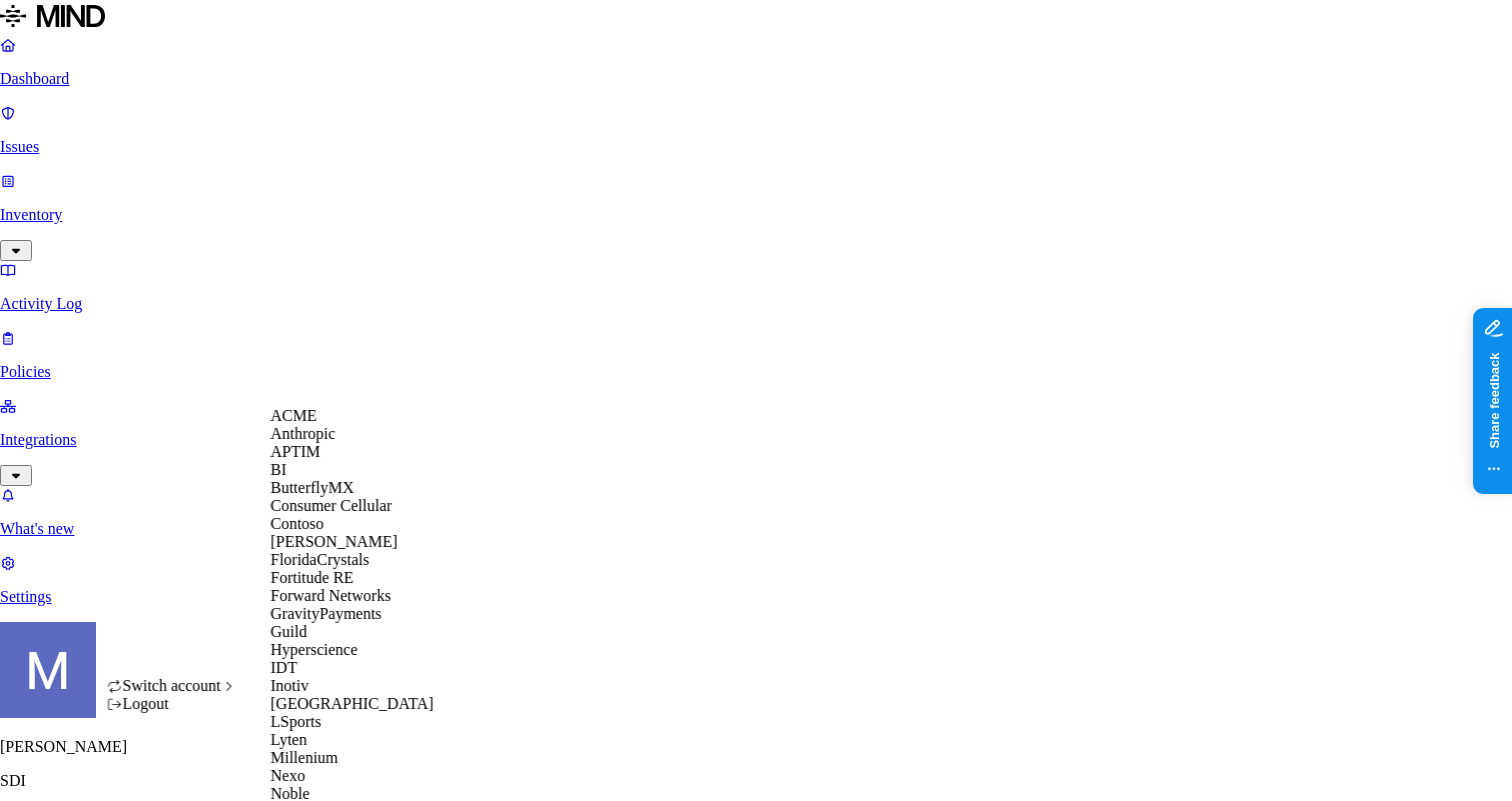 scroll, scrollTop: 265, scrollLeft: 0, axis: vertical 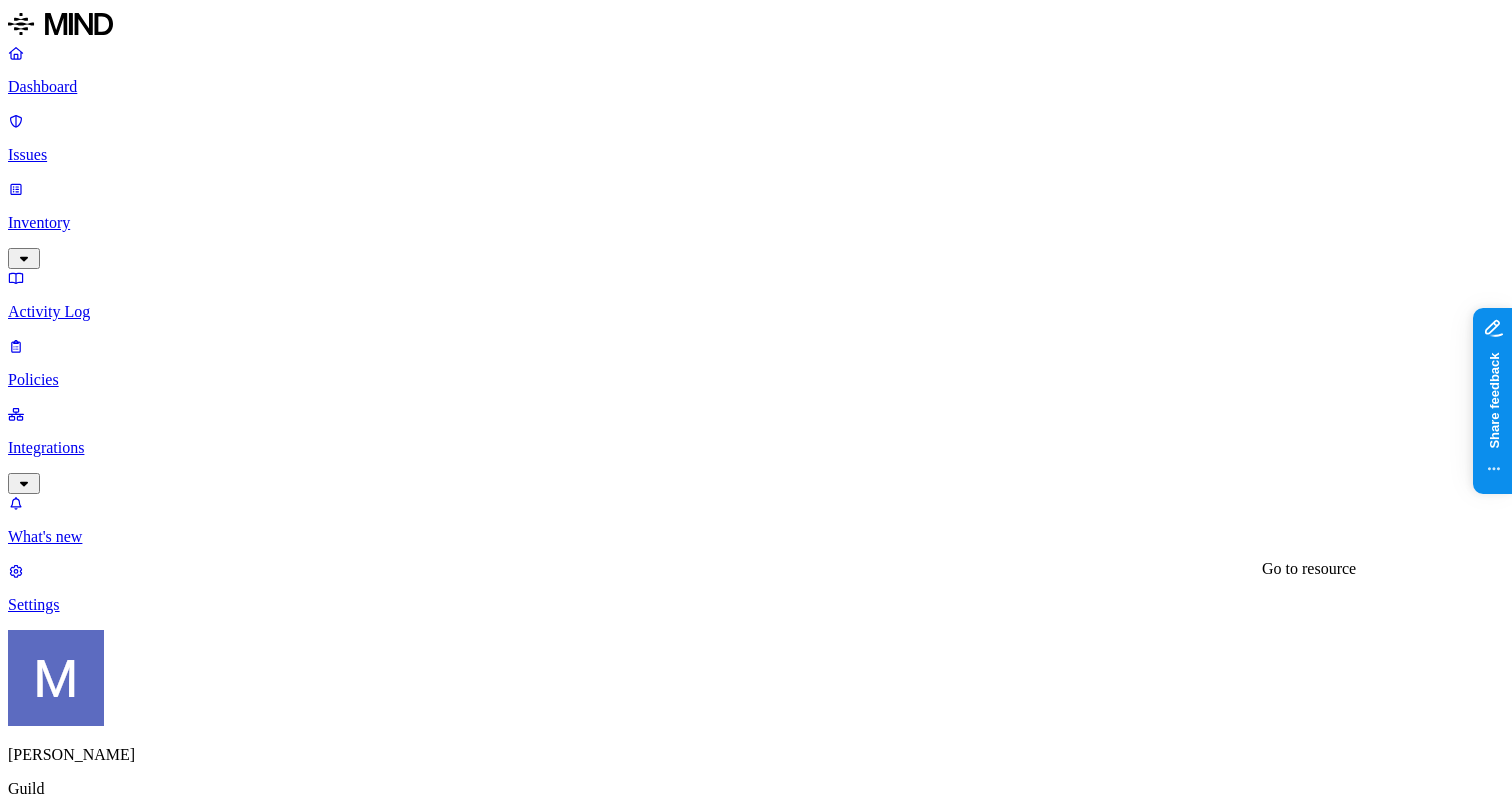 click on "(ER COPY) of Ops copy of miscalced_transactions" at bounding box center (189, 2671) 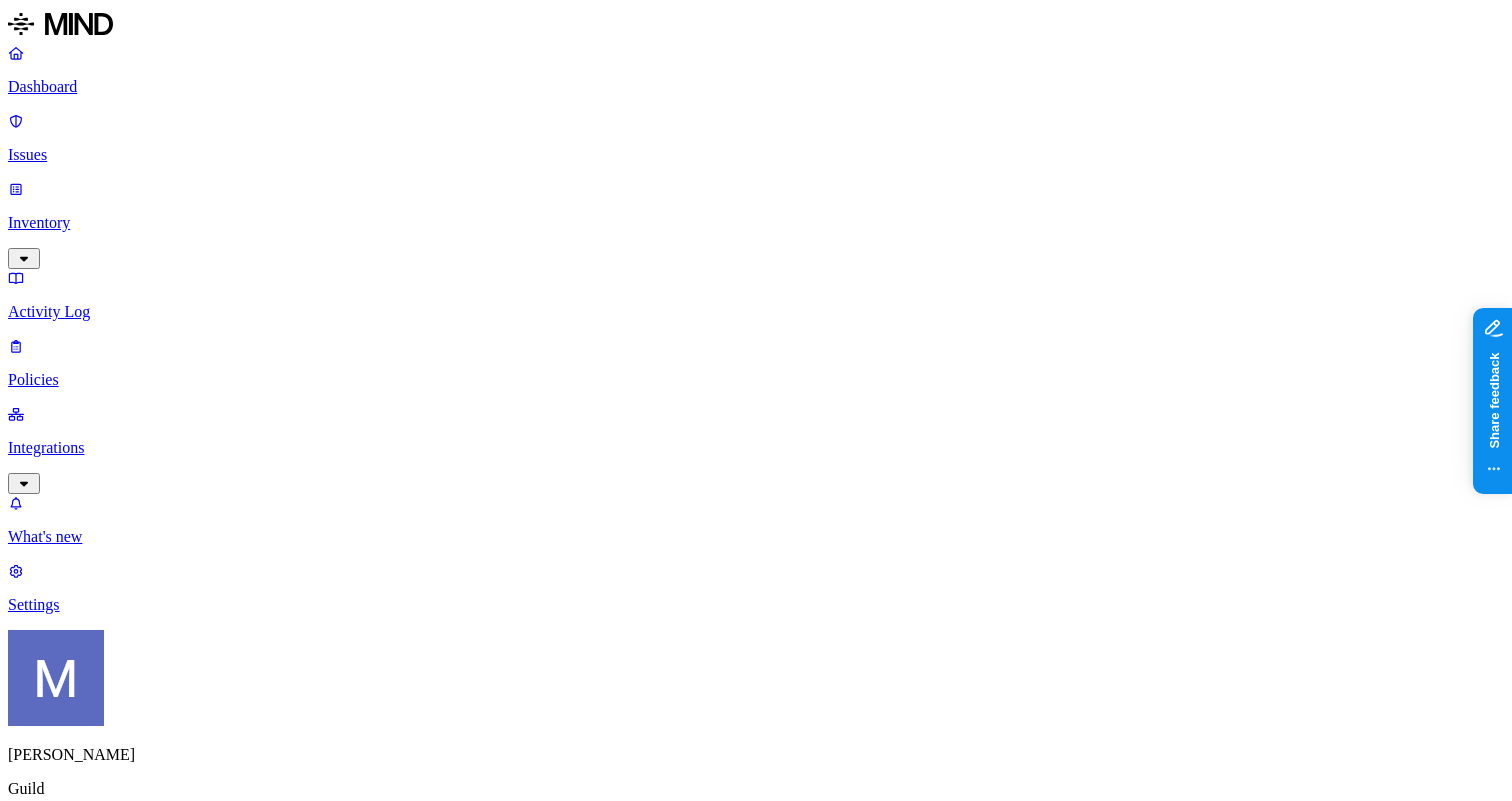 scroll, scrollTop: 820, scrollLeft: 0, axis: vertical 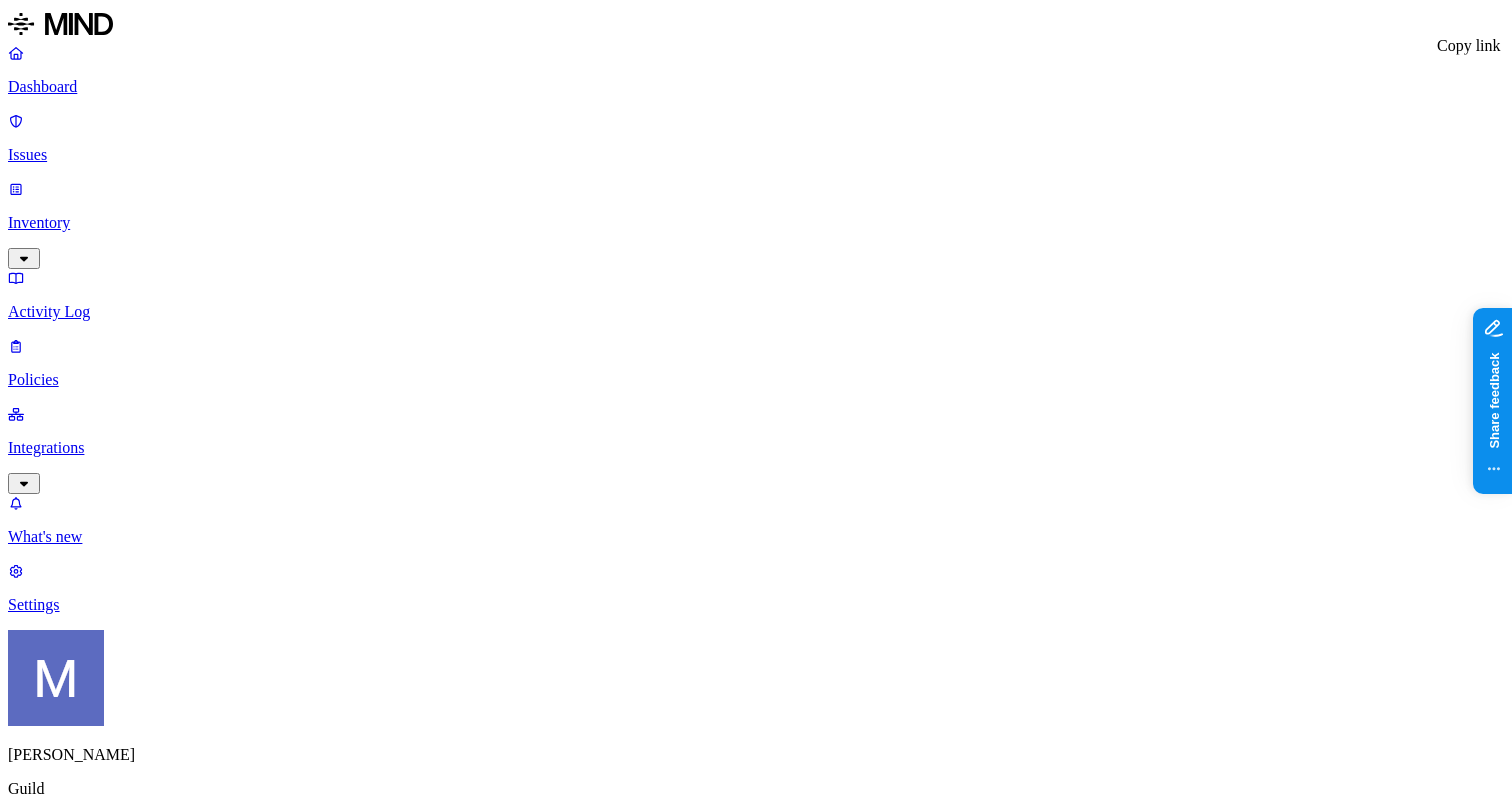 click 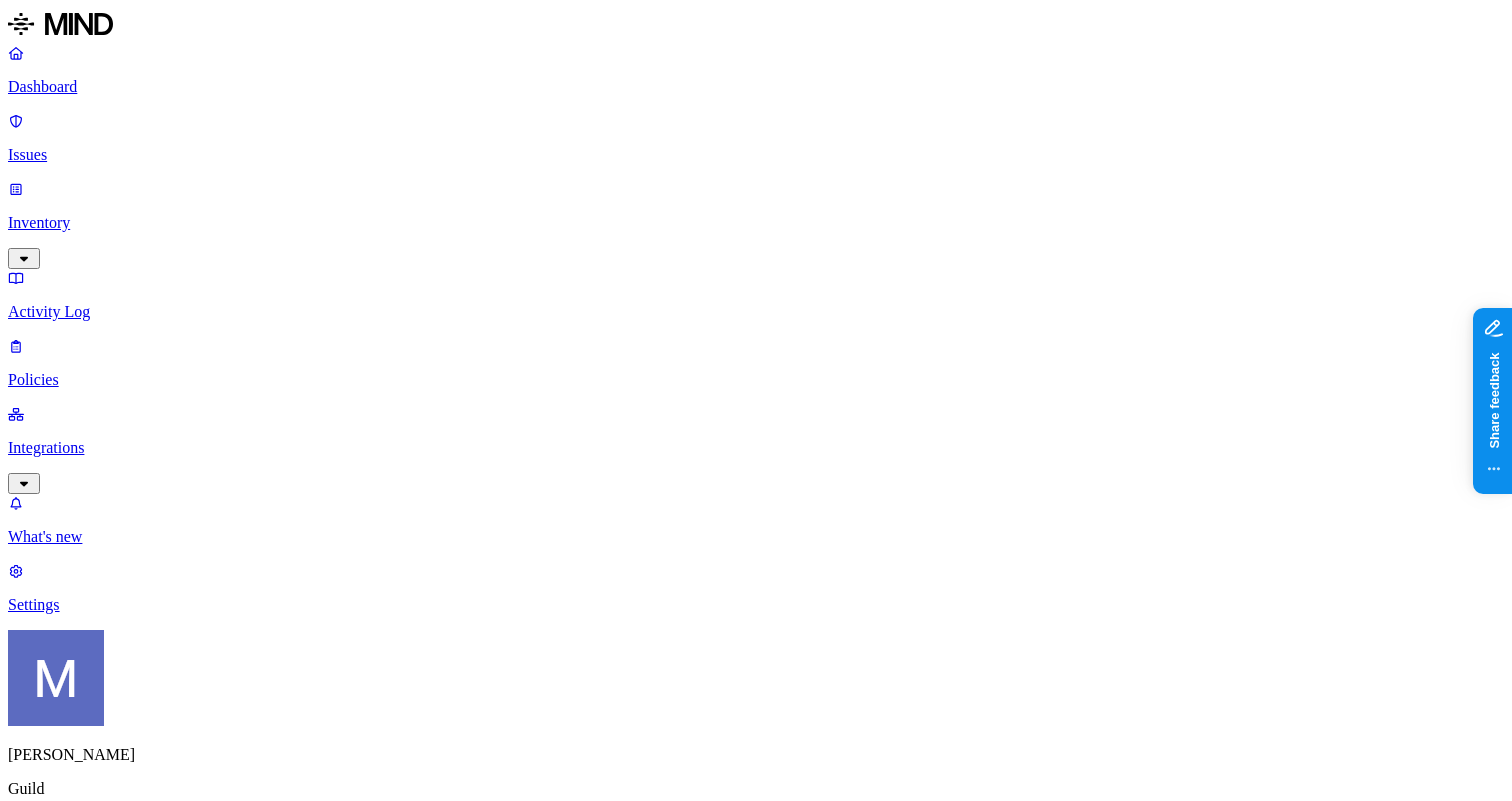 type 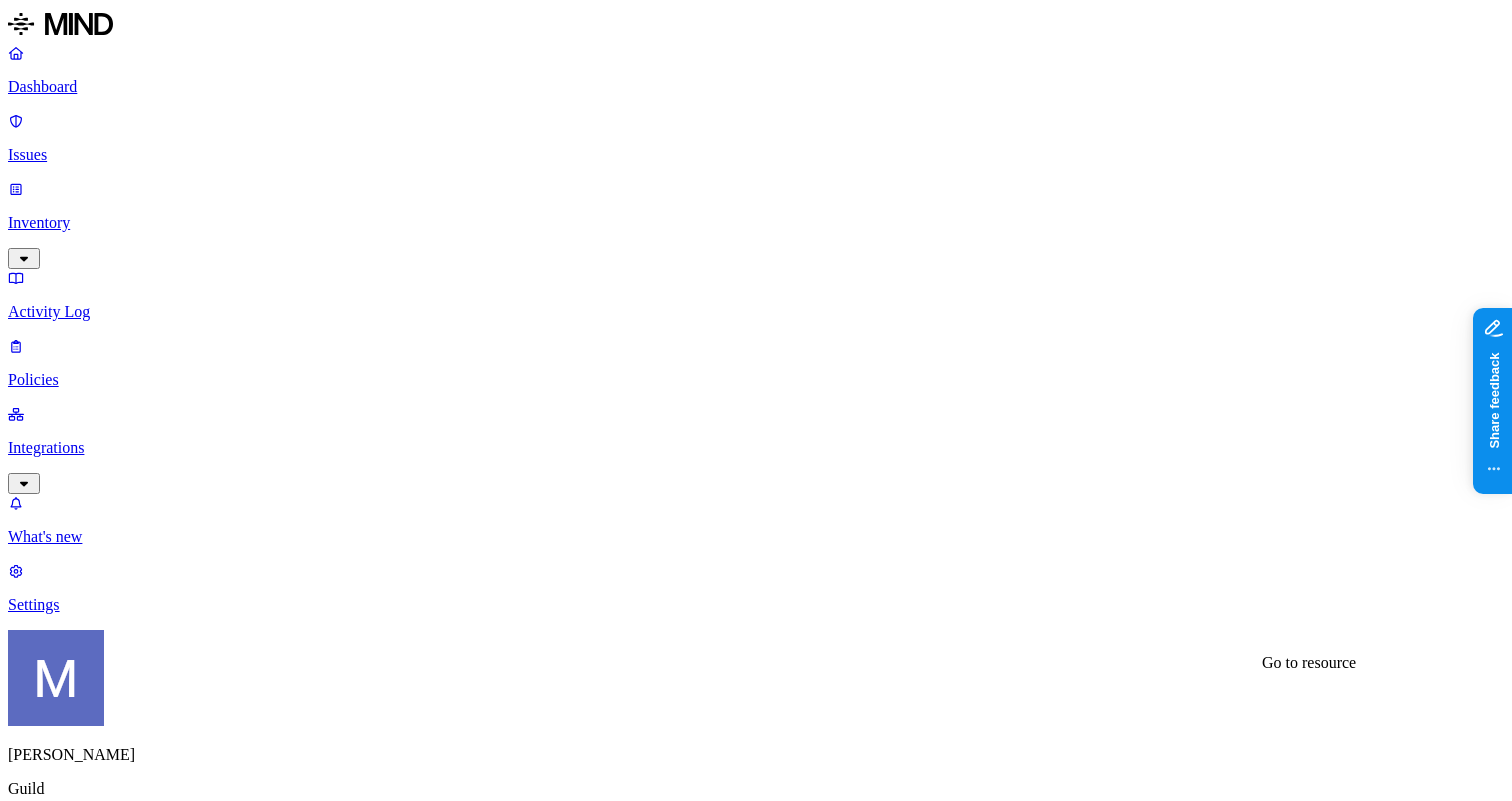 click on "(ER COPY) of Ops copy of miscalced_transactions" at bounding box center [189, 2671] 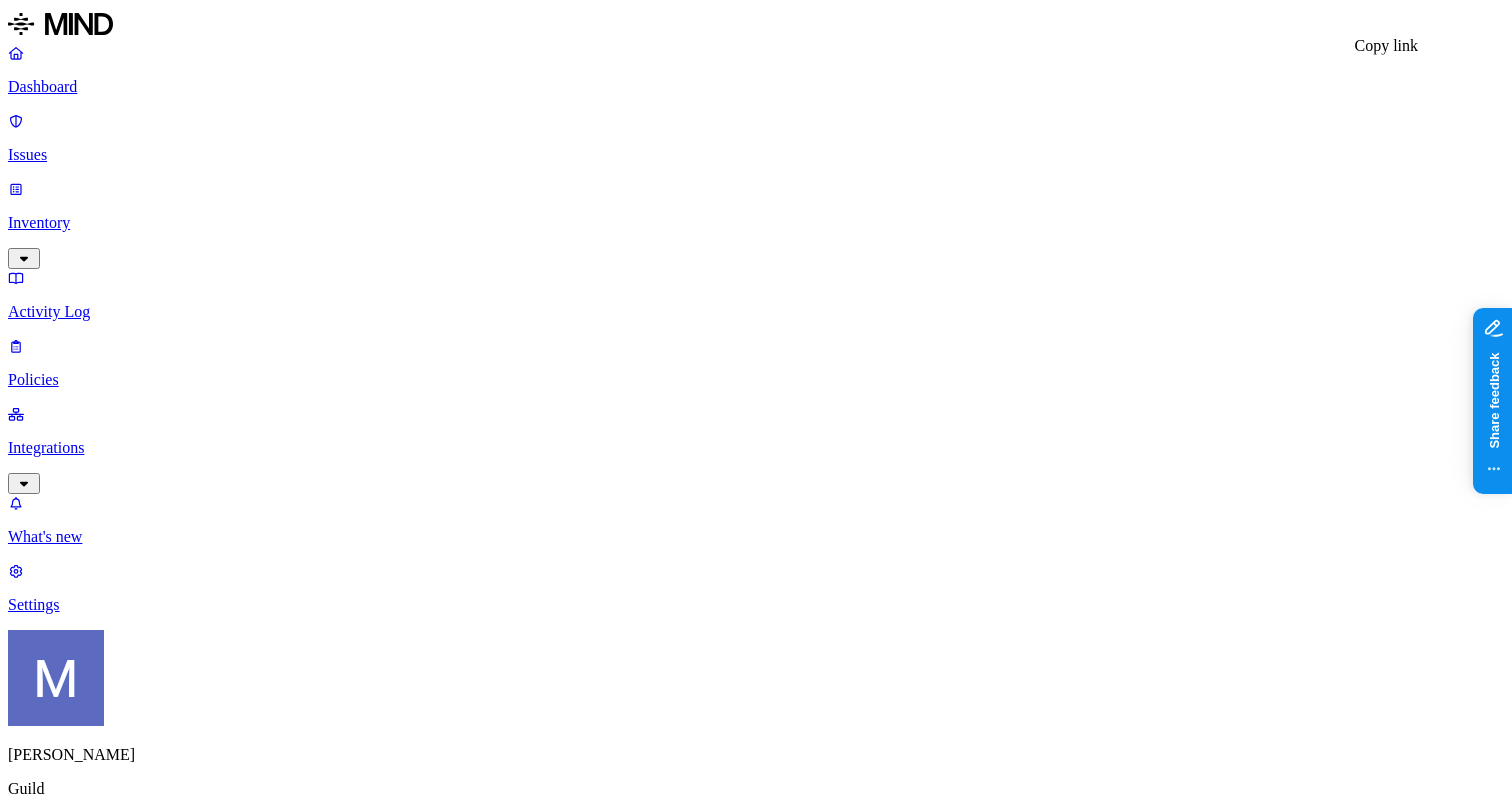 click 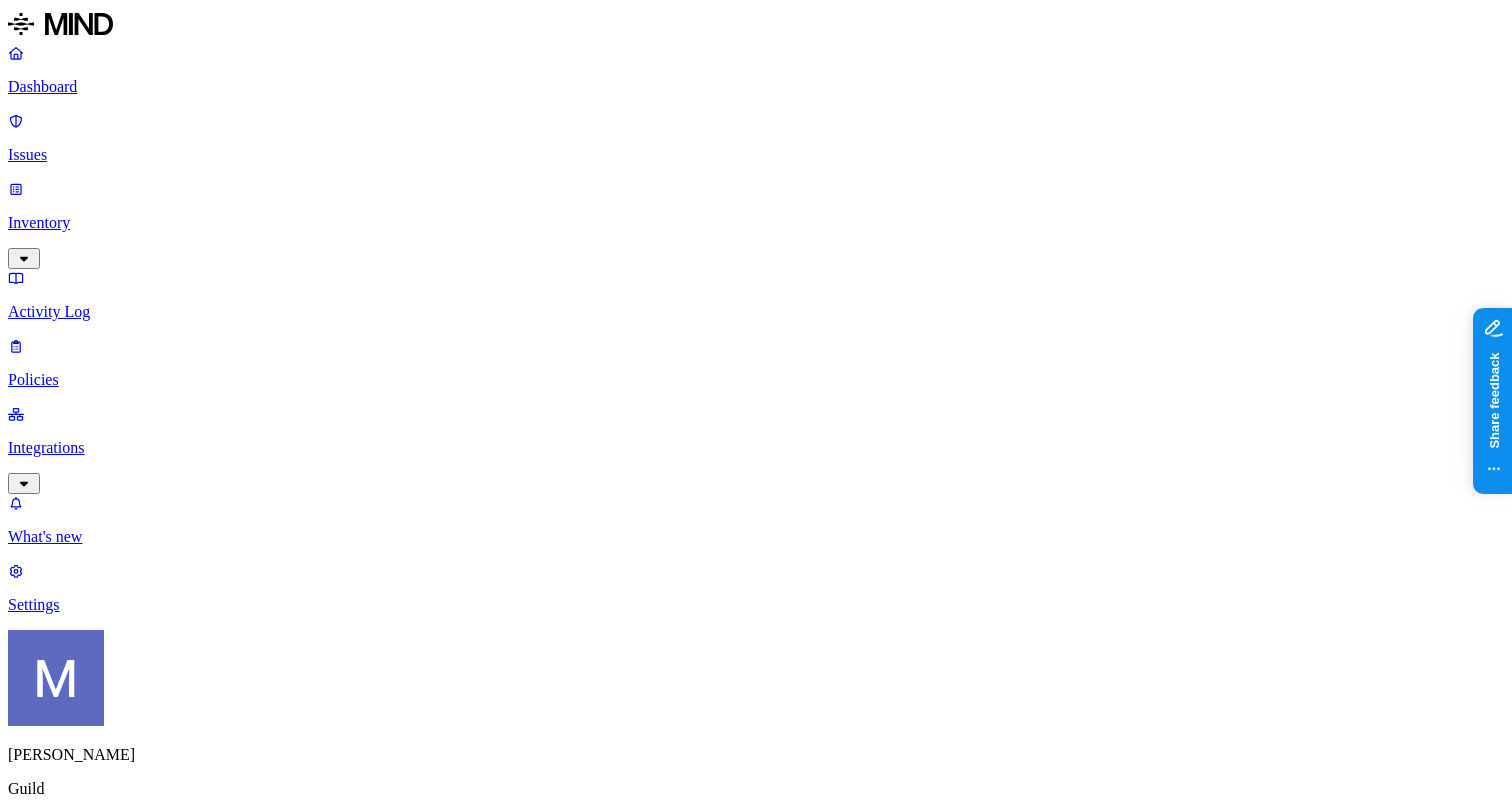 type 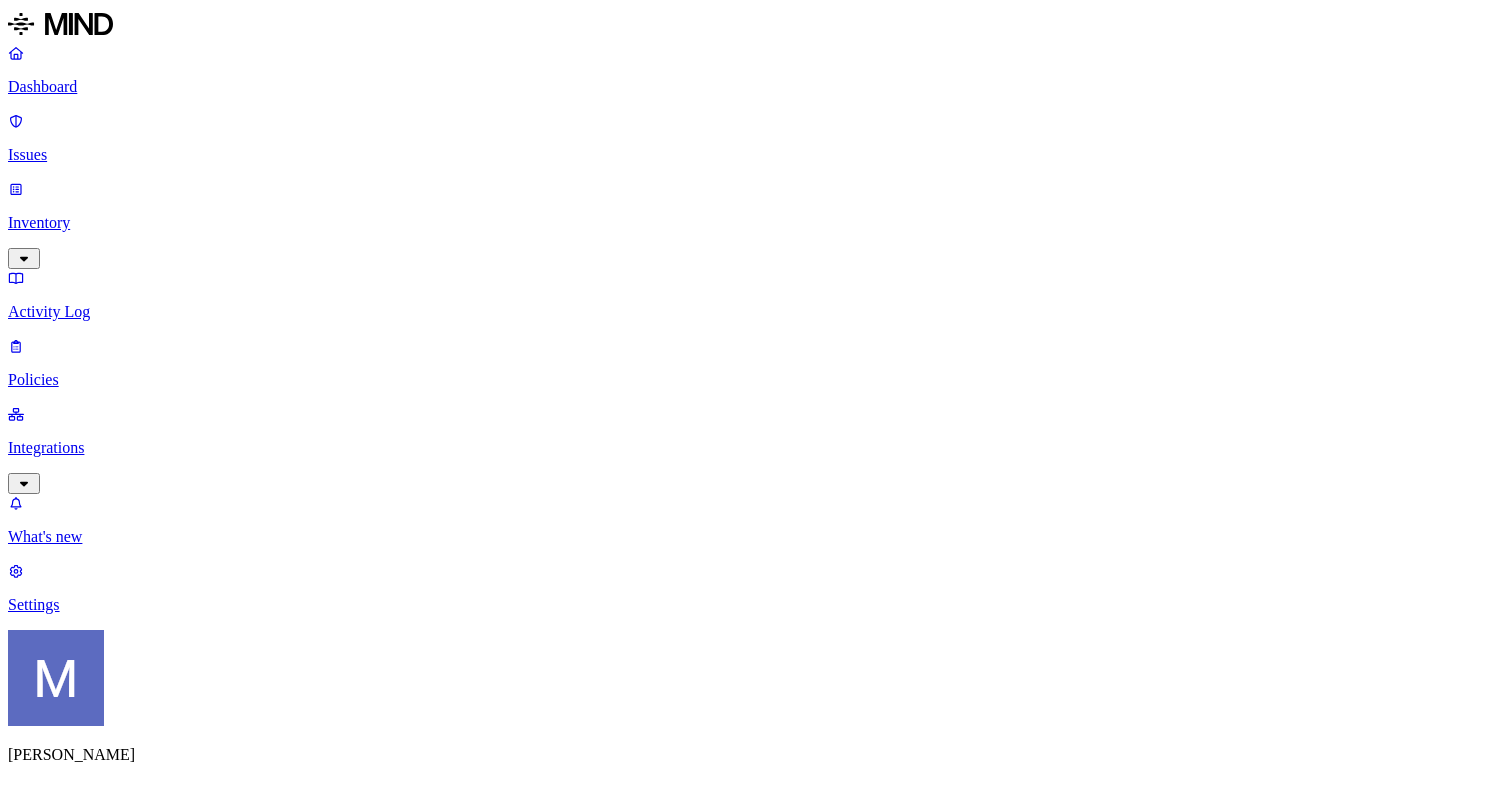 scroll, scrollTop: 0, scrollLeft: 0, axis: both 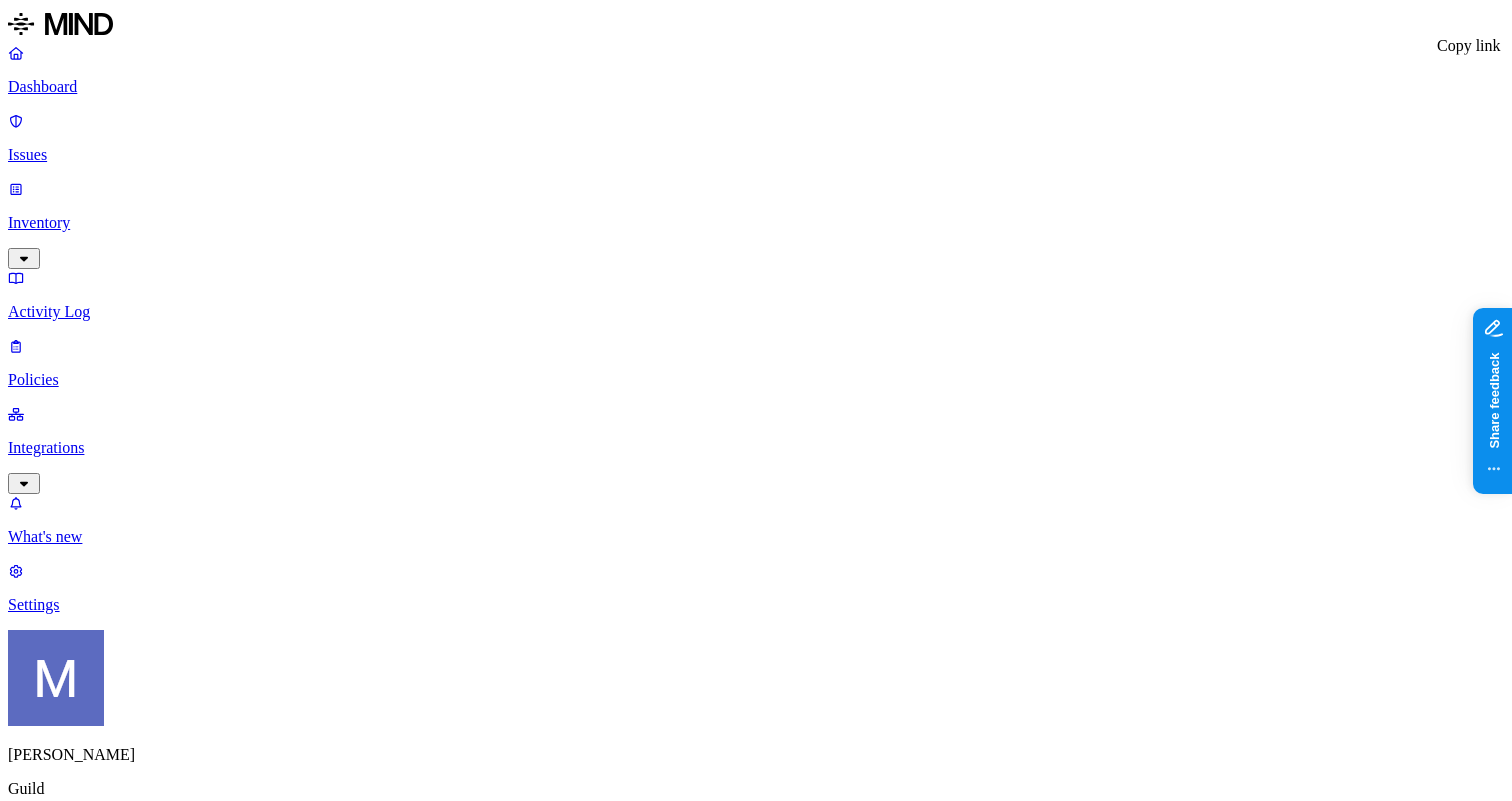 click 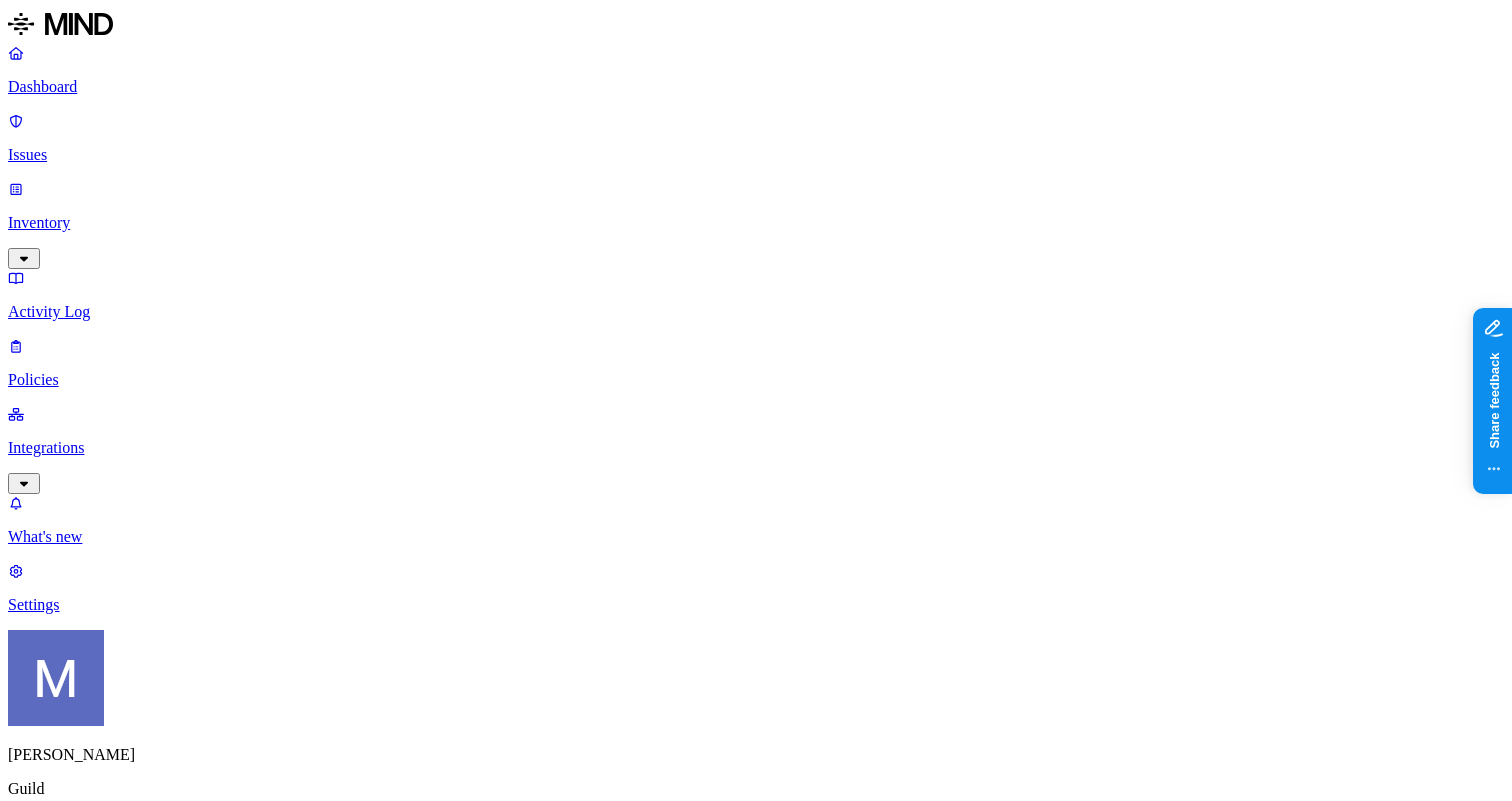 type 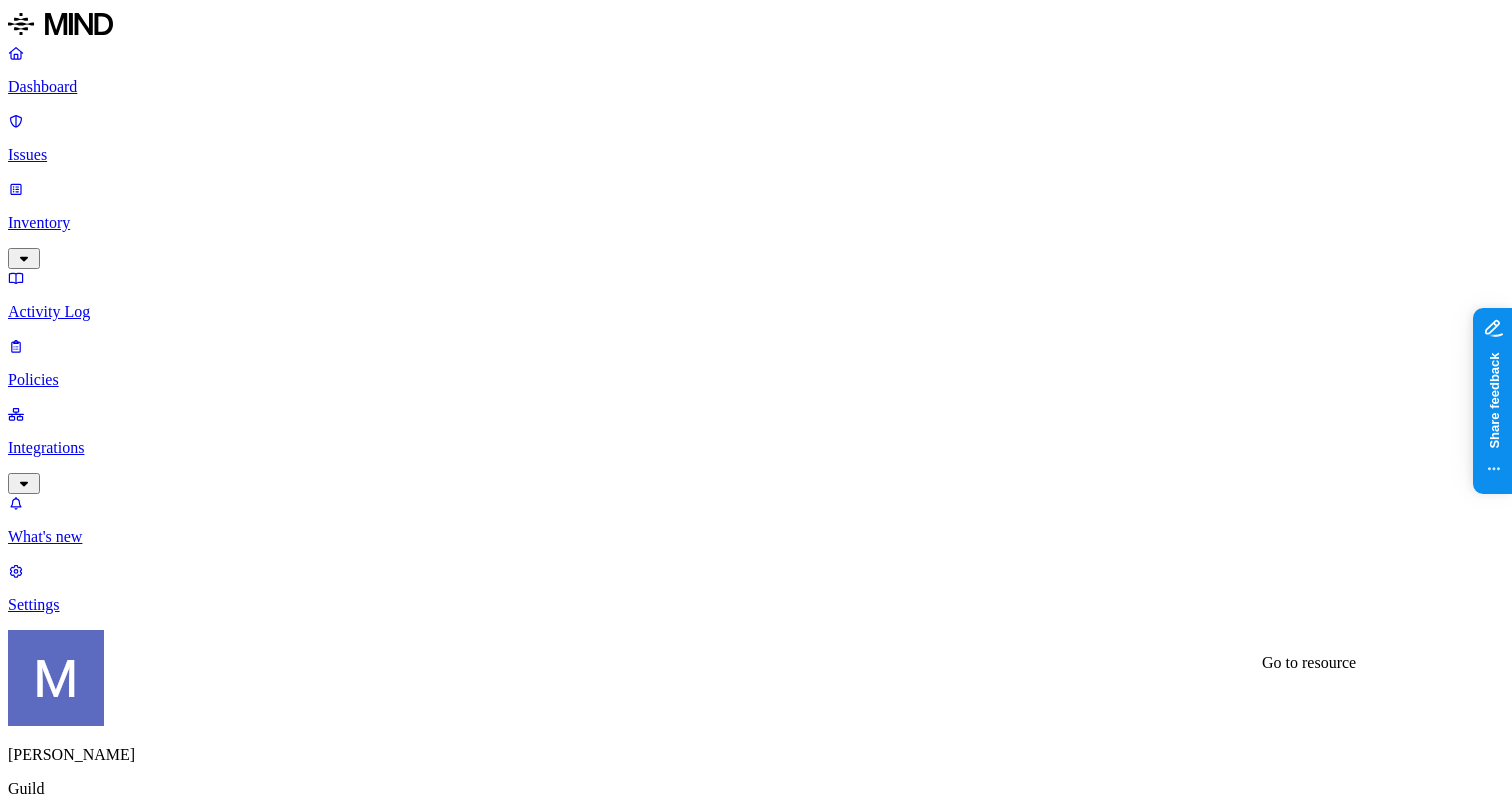 click on "Weekly Urgent Vendor Contracts Review" at bounding box center (156, 2671) 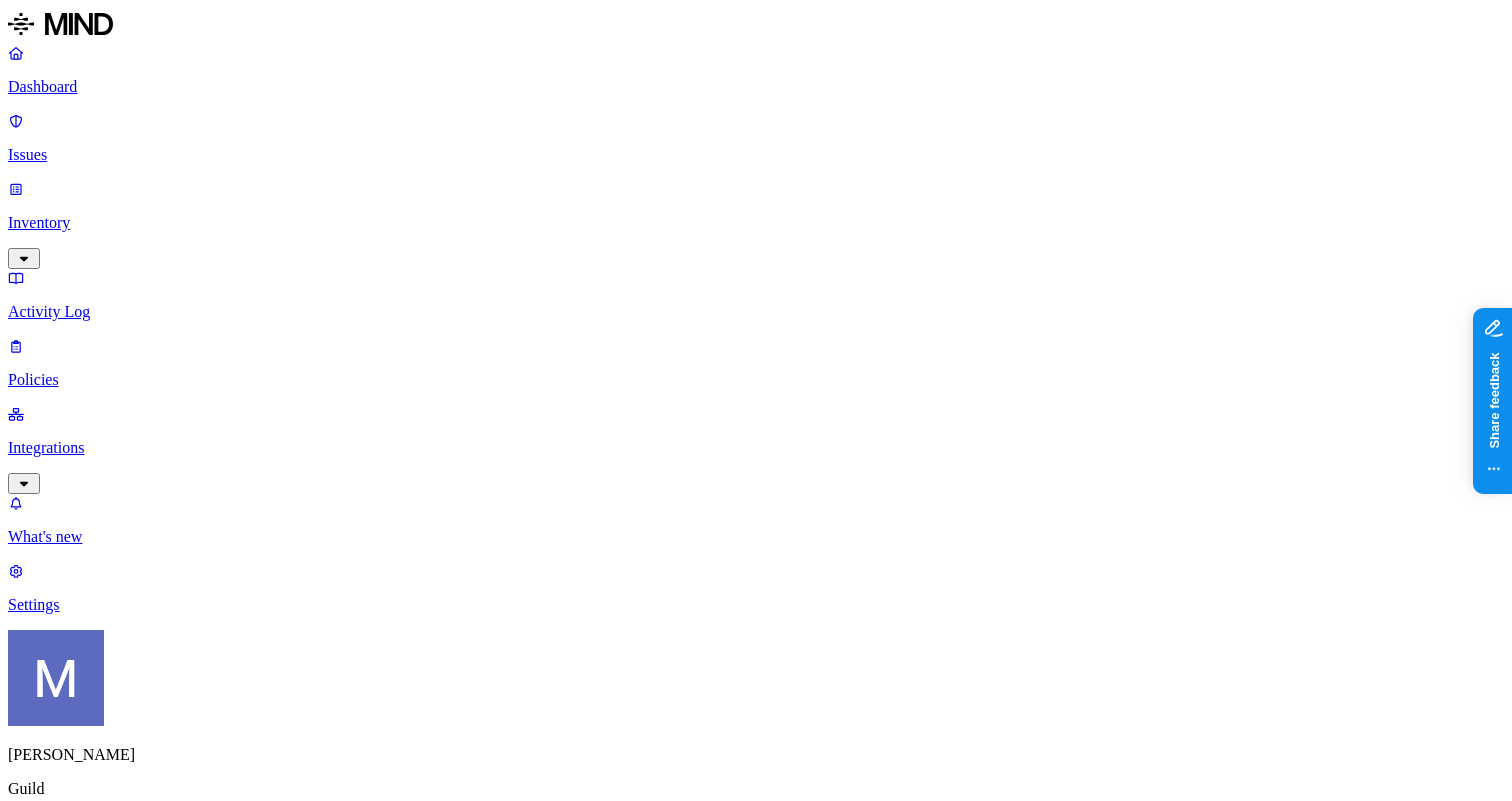 type 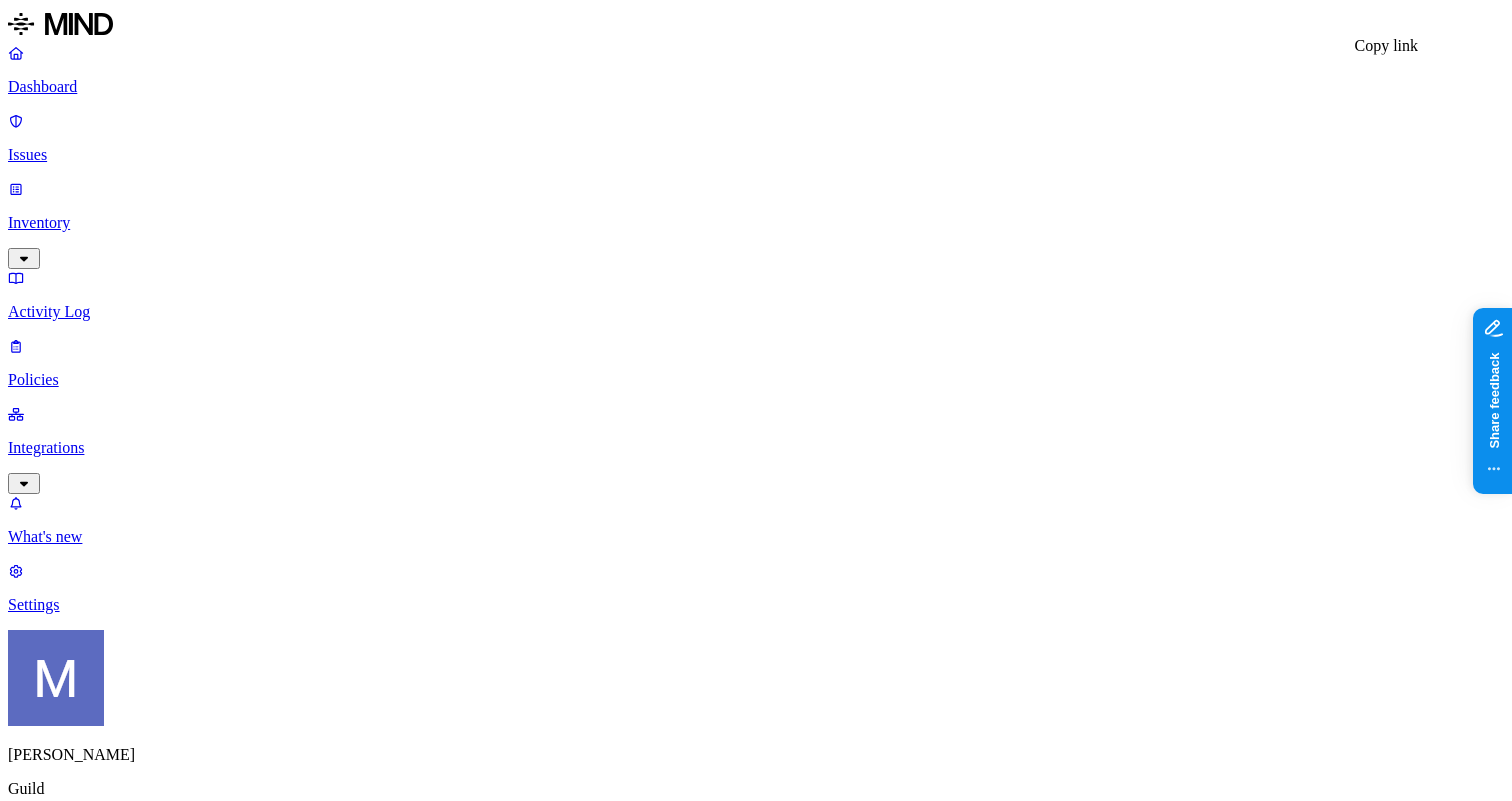 click 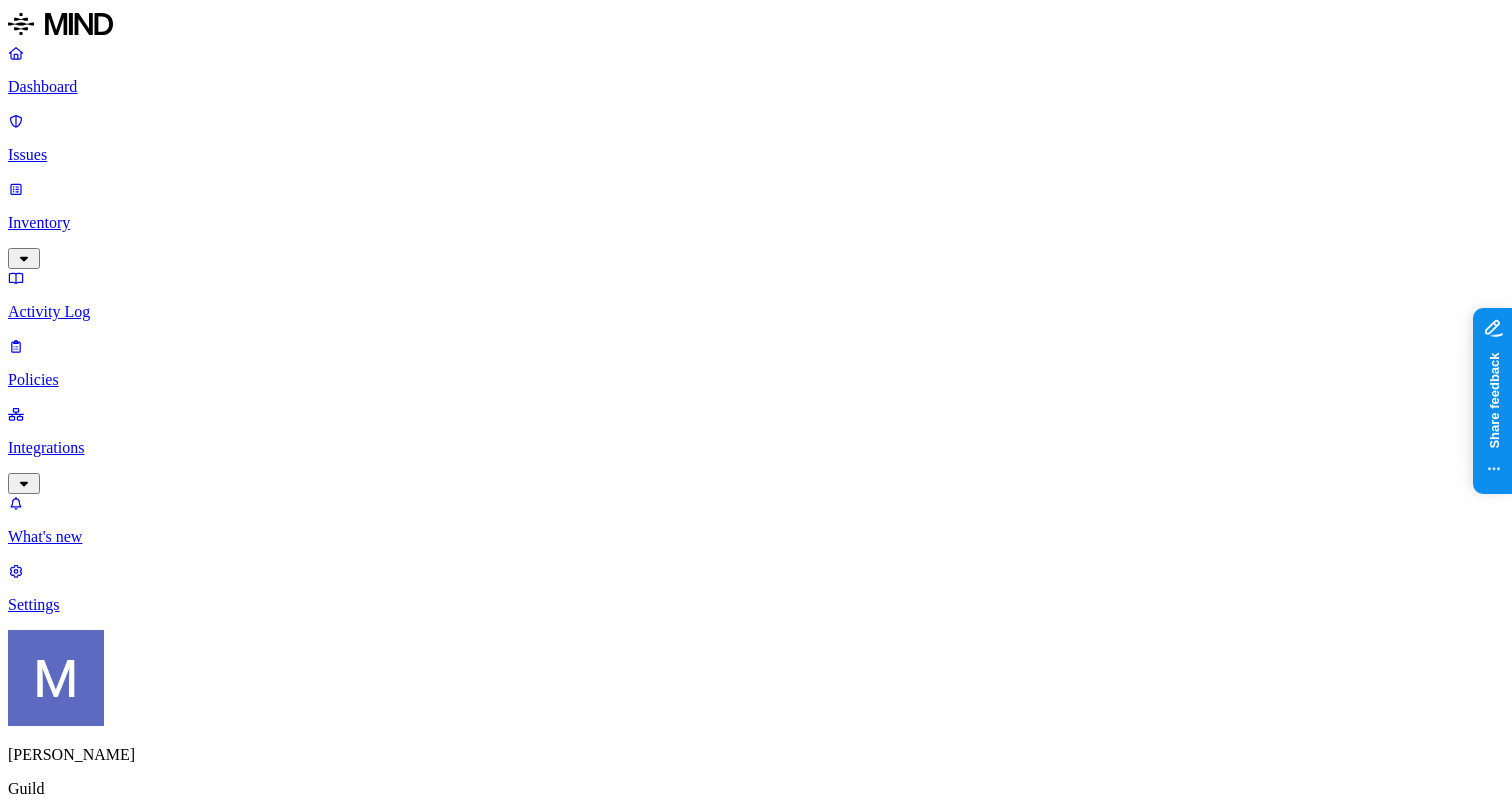 type 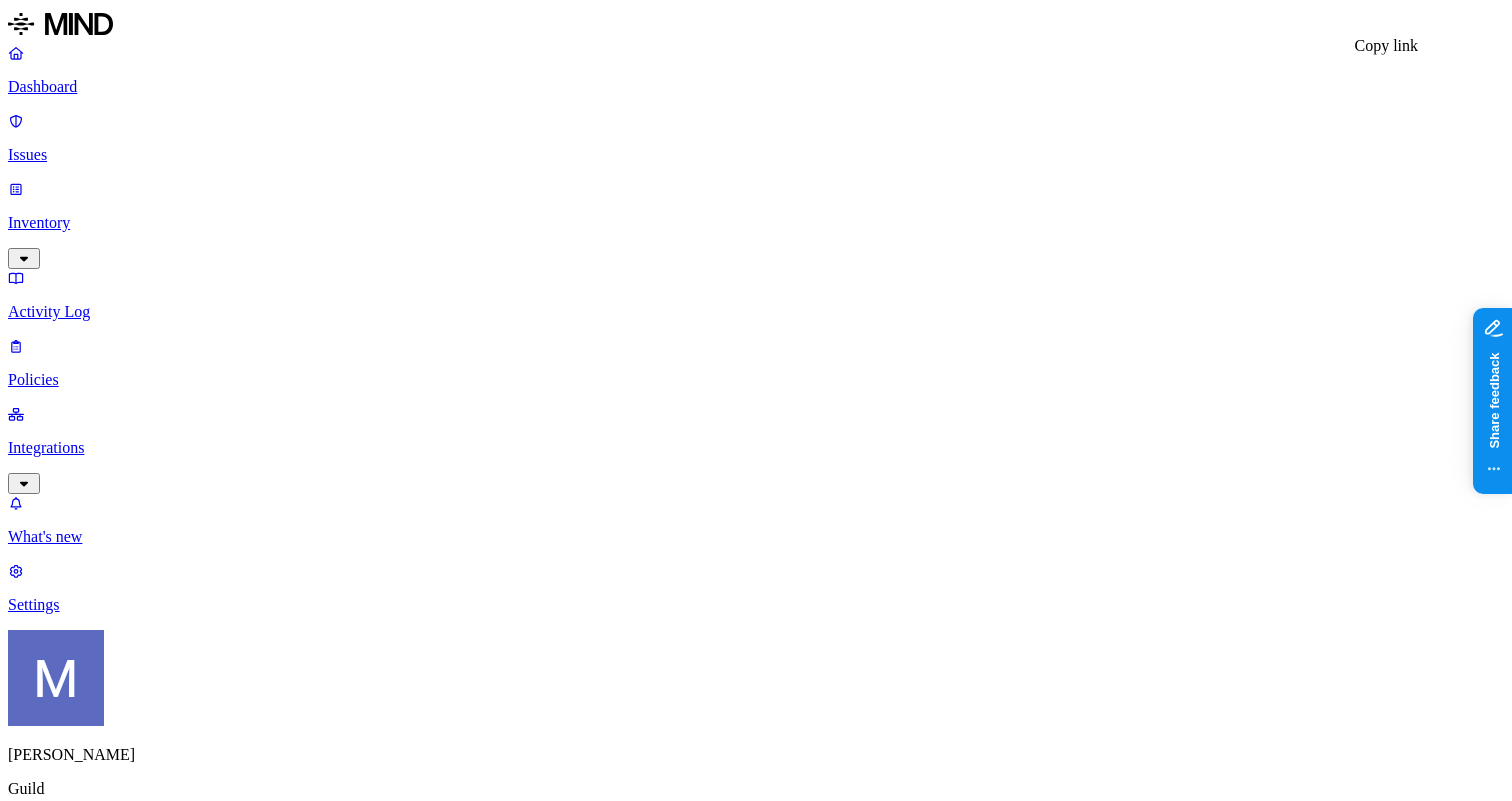 click 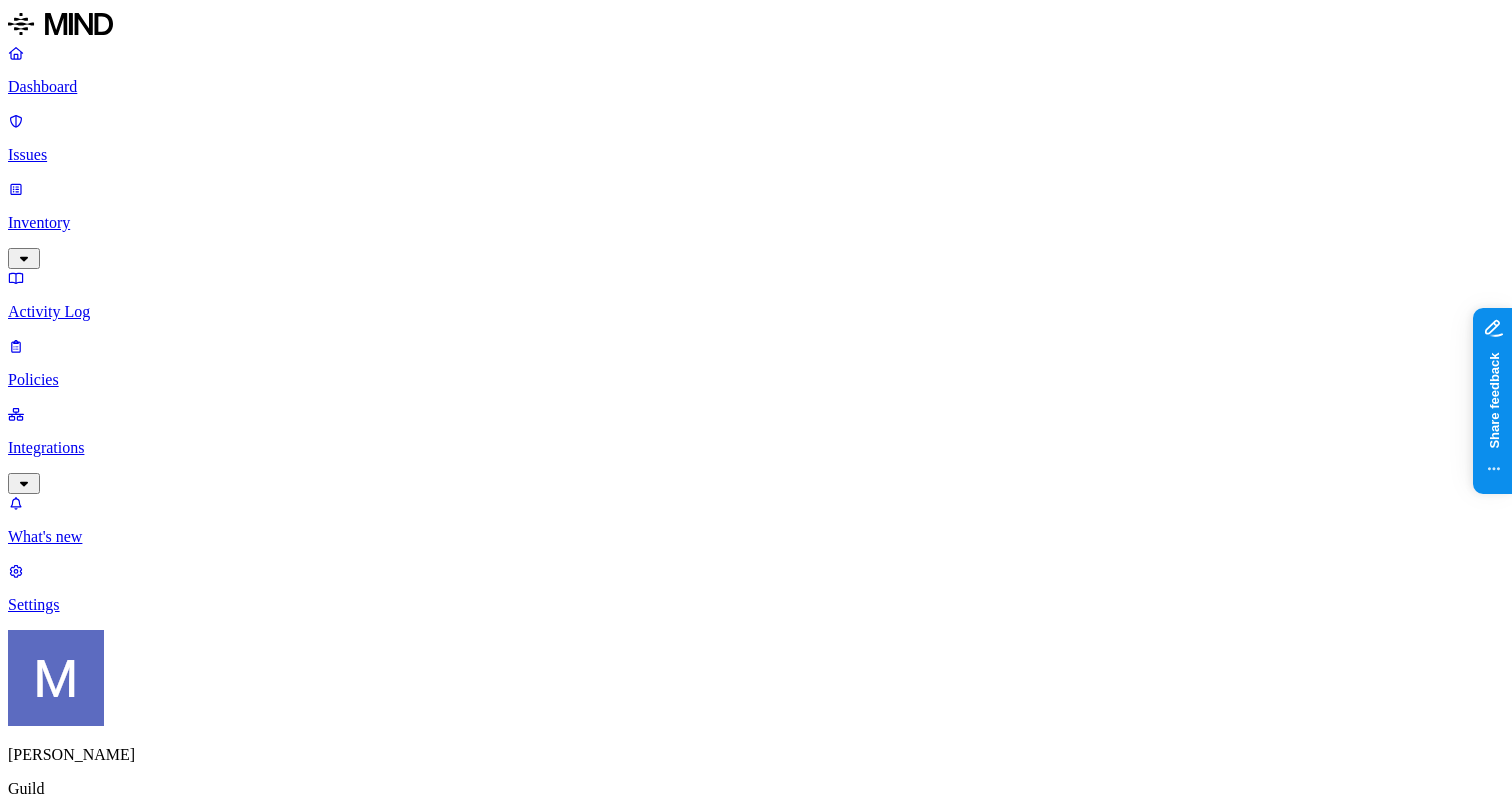 click on "Settings" at bounding box center (756, 605) 